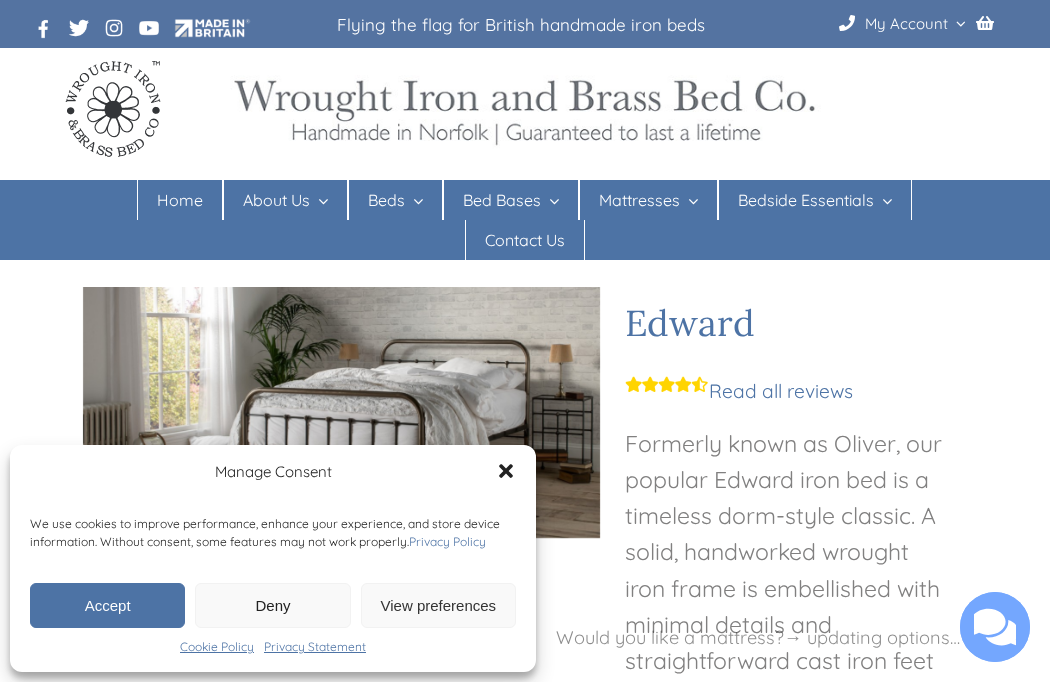 scroll, scrollTop: 0, scrollLeft: 0, axis: both 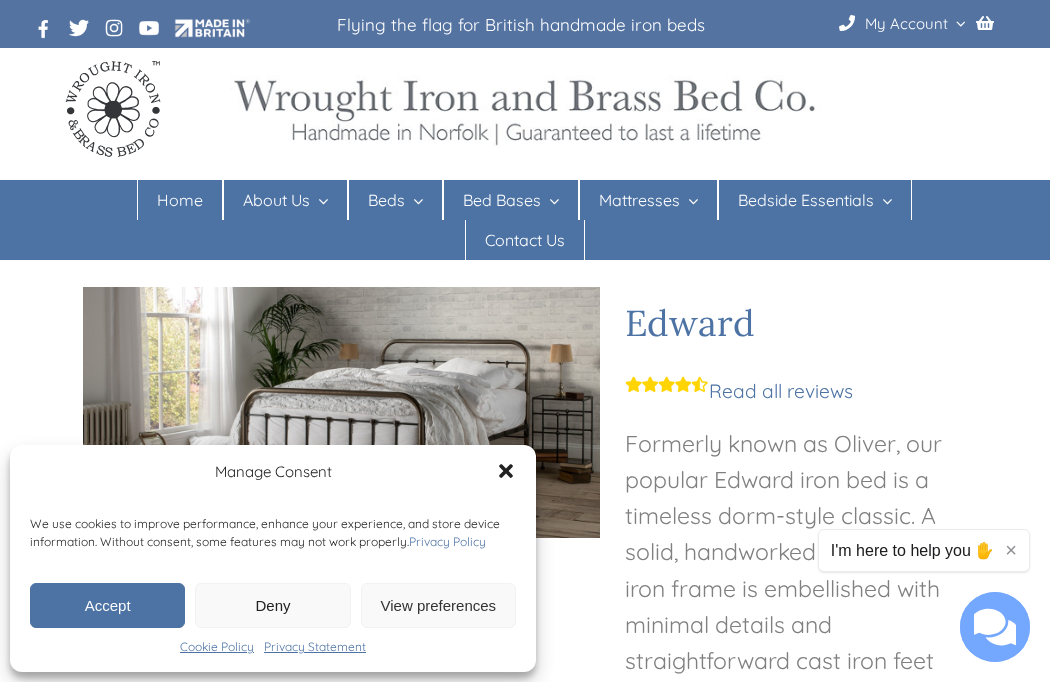 click on "Accept" at bounding box center (107, 605) 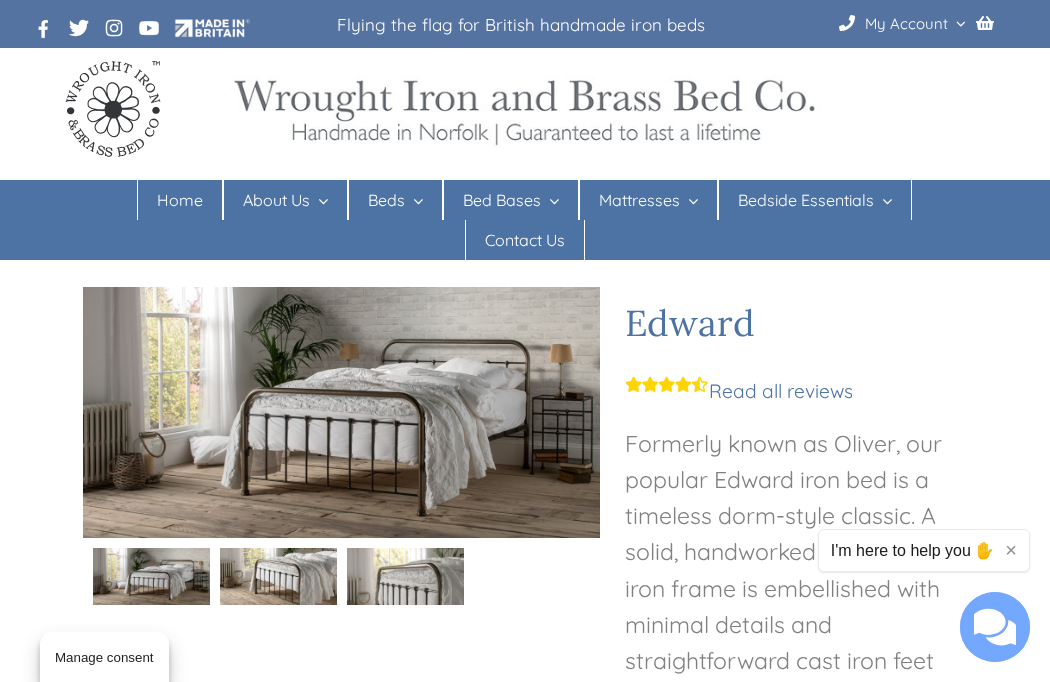 click on "Bed Bases" at bounding box center [520, 247] 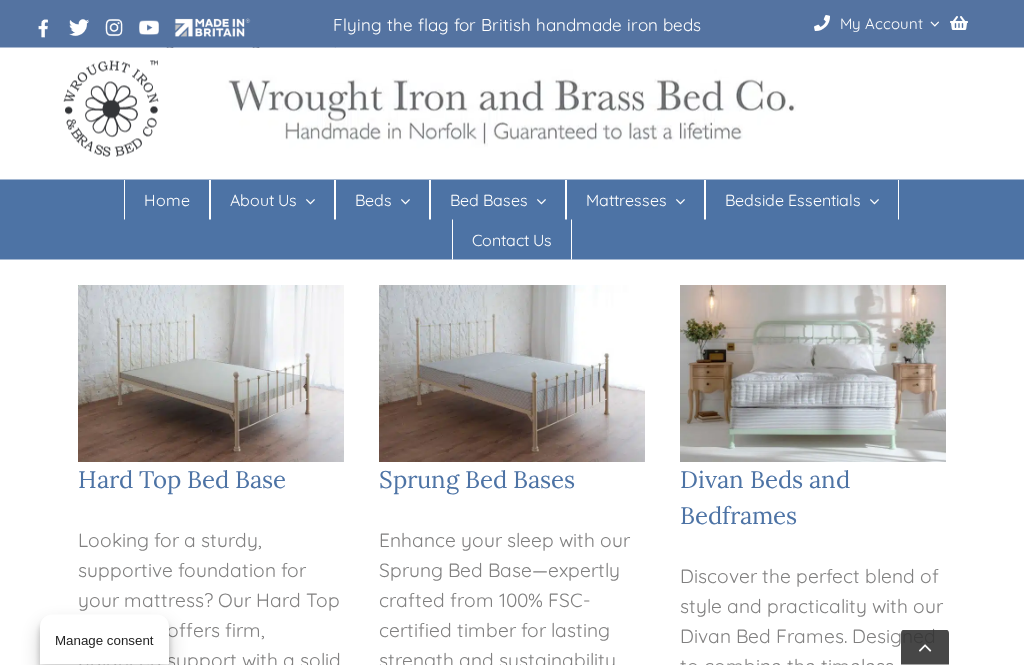 scroll, scrollTop: 683, scrollLeft: 0, axis: vertical 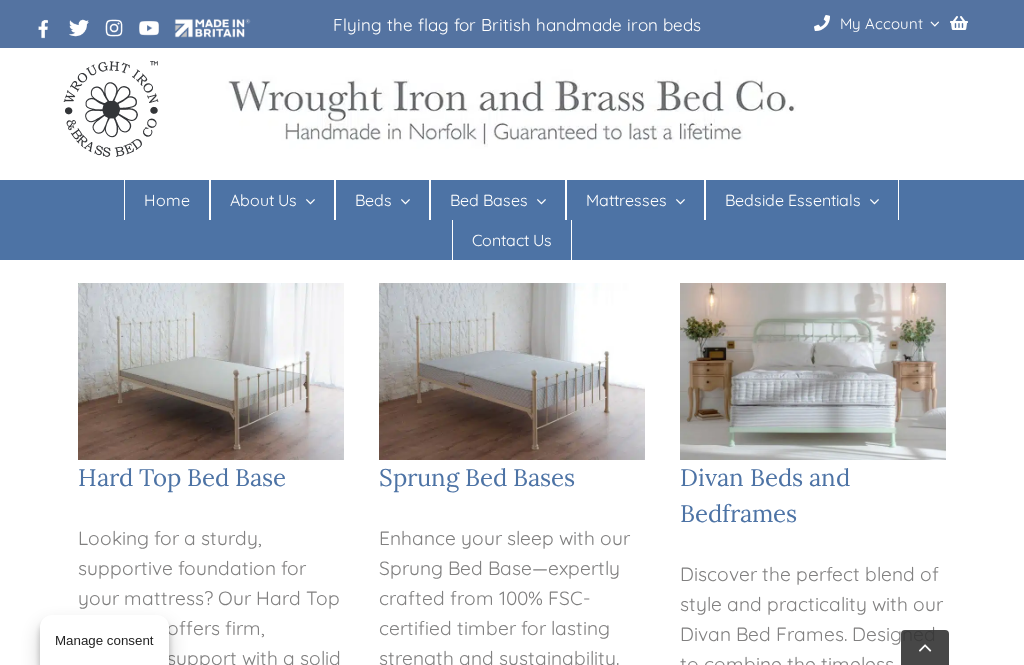 click at bounding box center [512, 371] 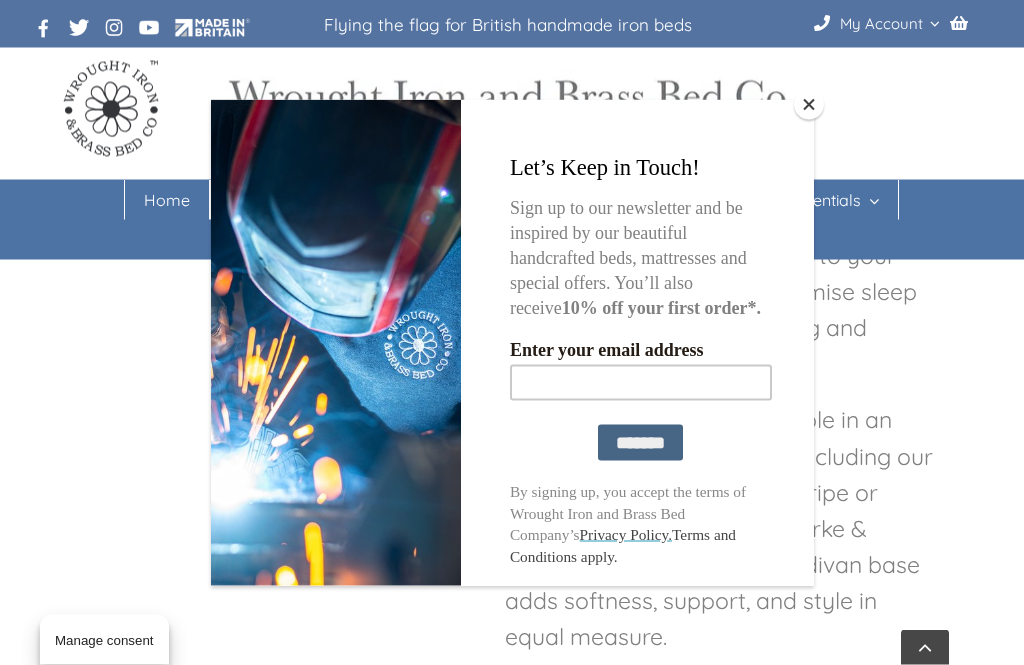 scroll, scrollTop: 1459, scrollLeft: 0, axis: vertical 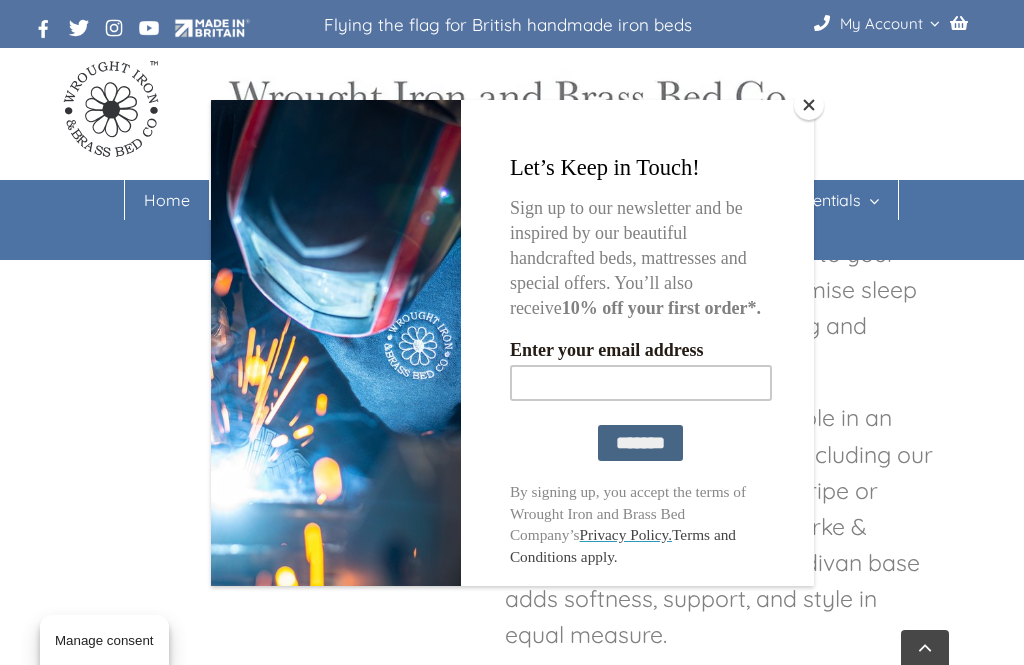 click at bounding box center [809, 105] 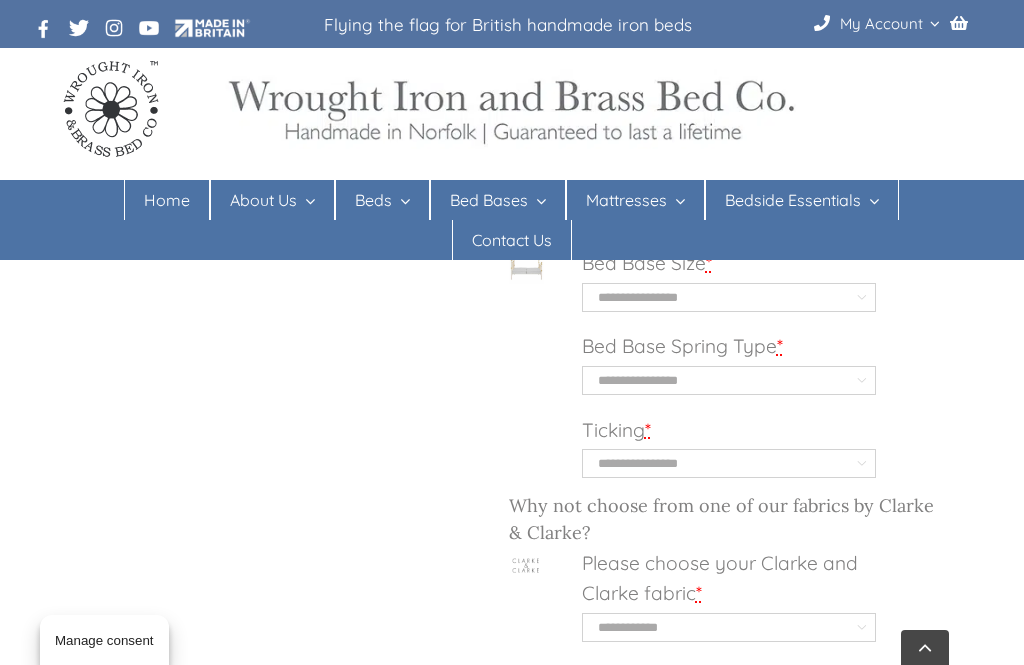 scroll, scrollTop: 2770, scrollLeft: 0, axis: vertical 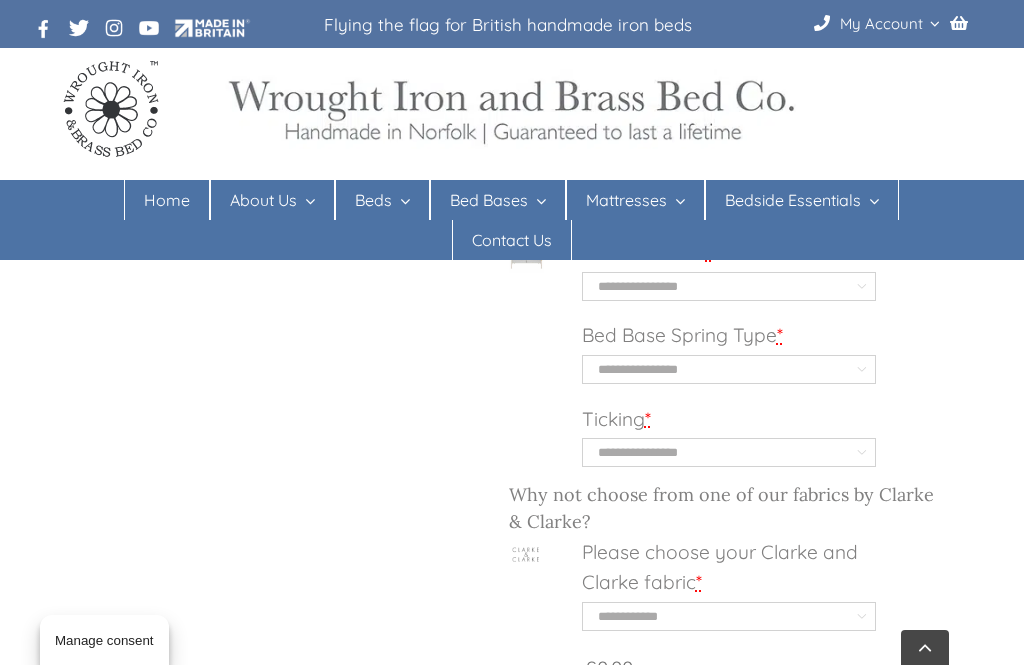 click at bounding box center (401, 201) 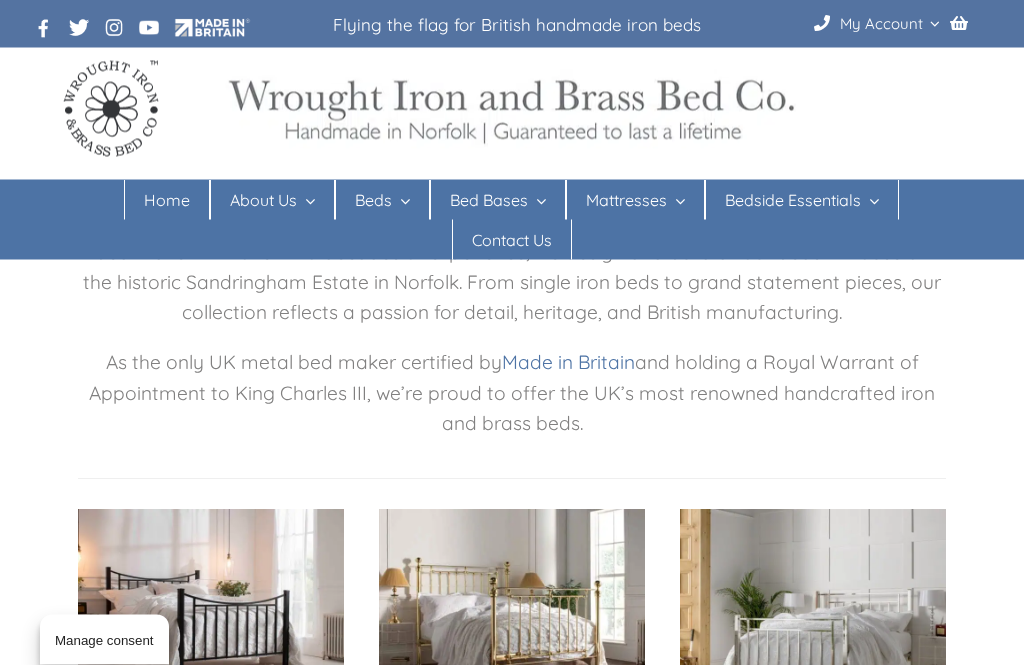 scroll, scrollTop: 178, scrollLeft: 0, axis: vertical 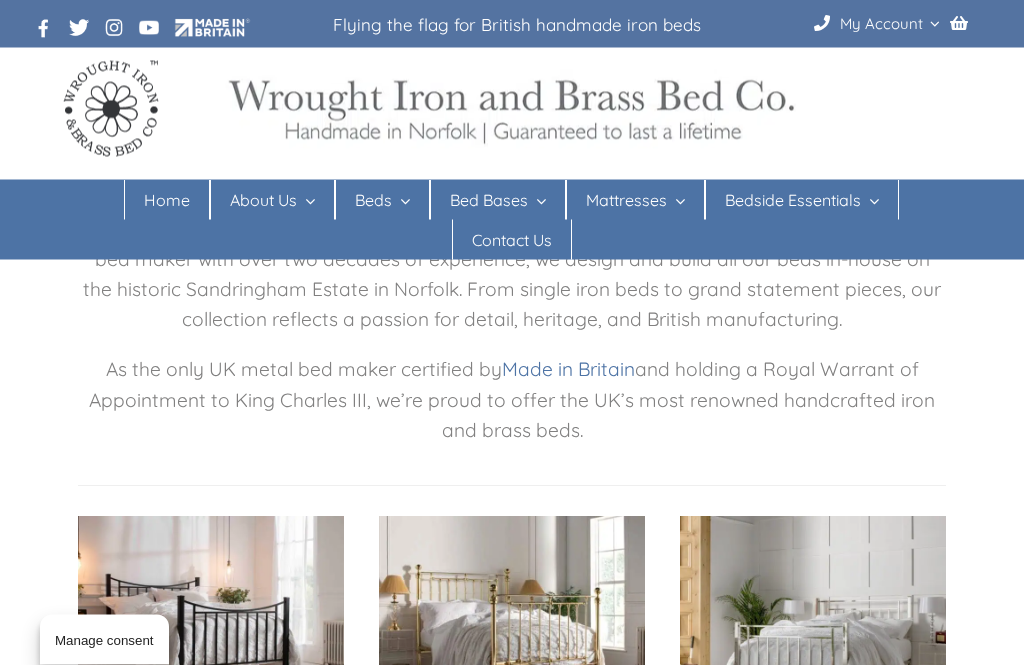 click at bounding box center (211, 623) 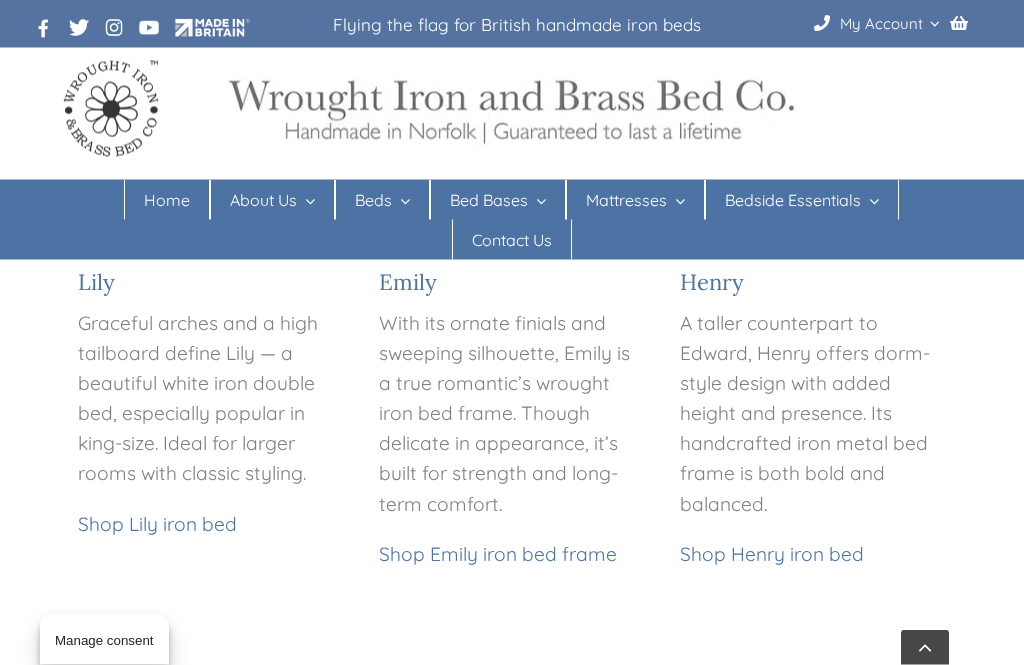 scroll, scrollTop: 2104, scrollLeft: 0, axis: vertical 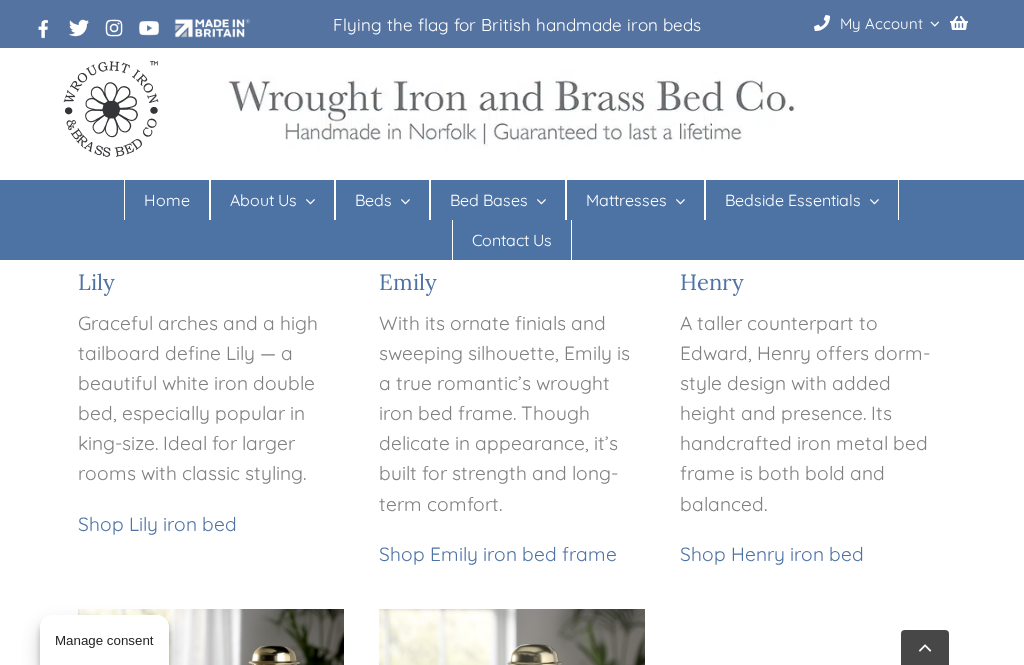 click on "Shop Lily iron bed" at bounding box center [157, 524] 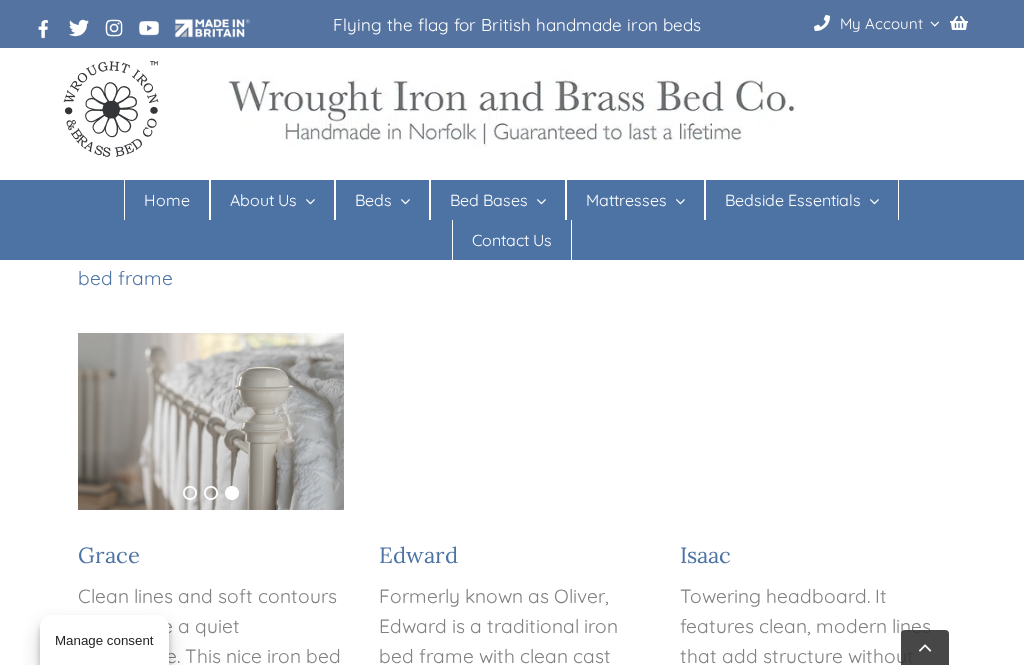 scroll, scrollTop: 1221, scrollLeft: 0, axis: vertical 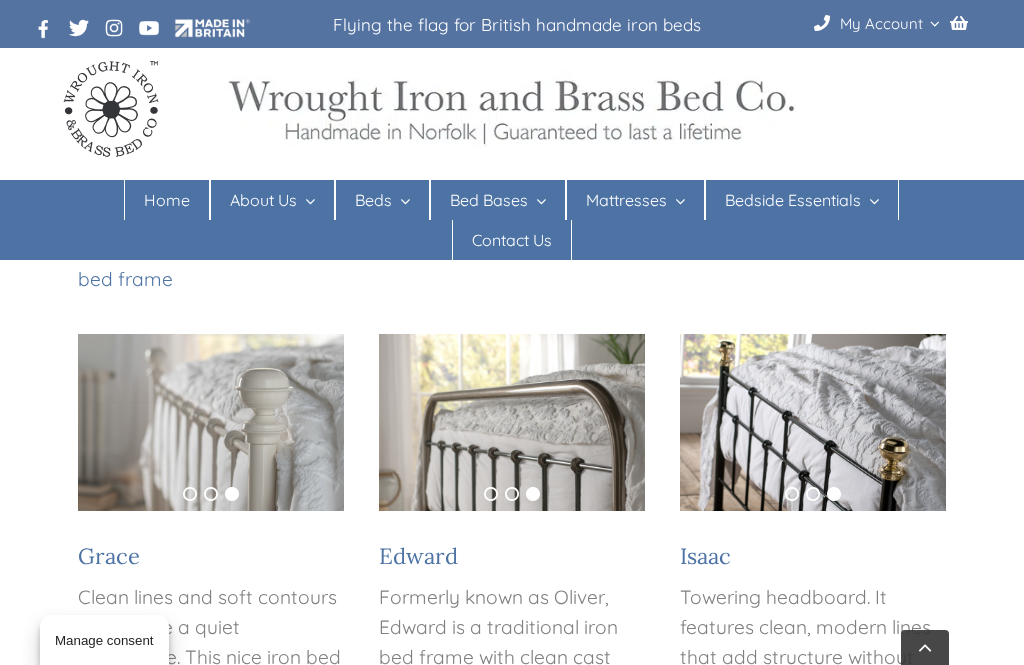 click at bounding box center (512, 422) 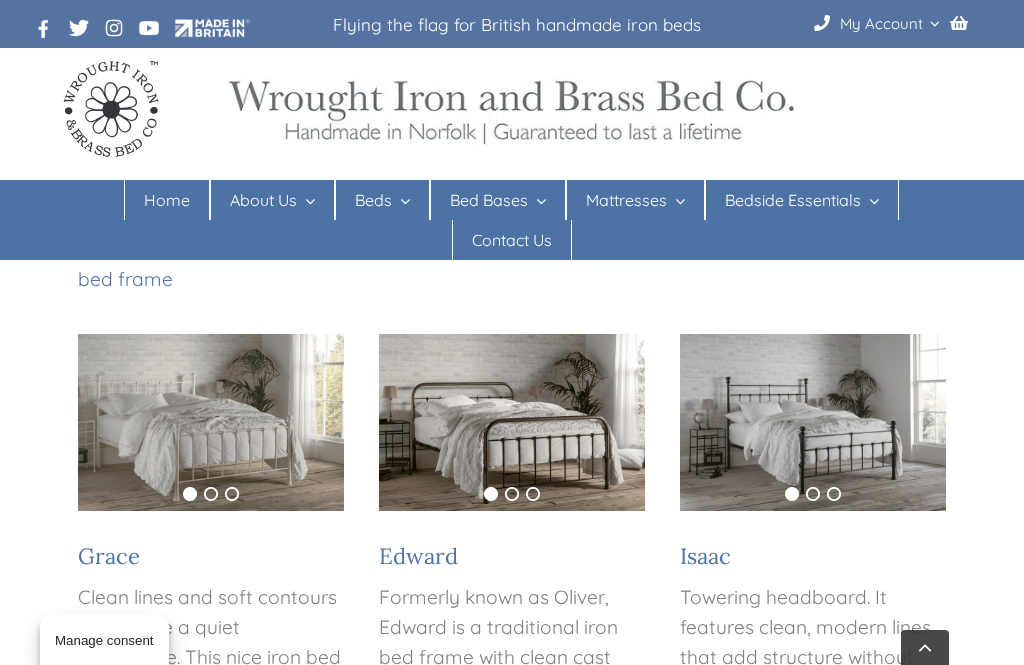 click at bounding box center [512, 422] 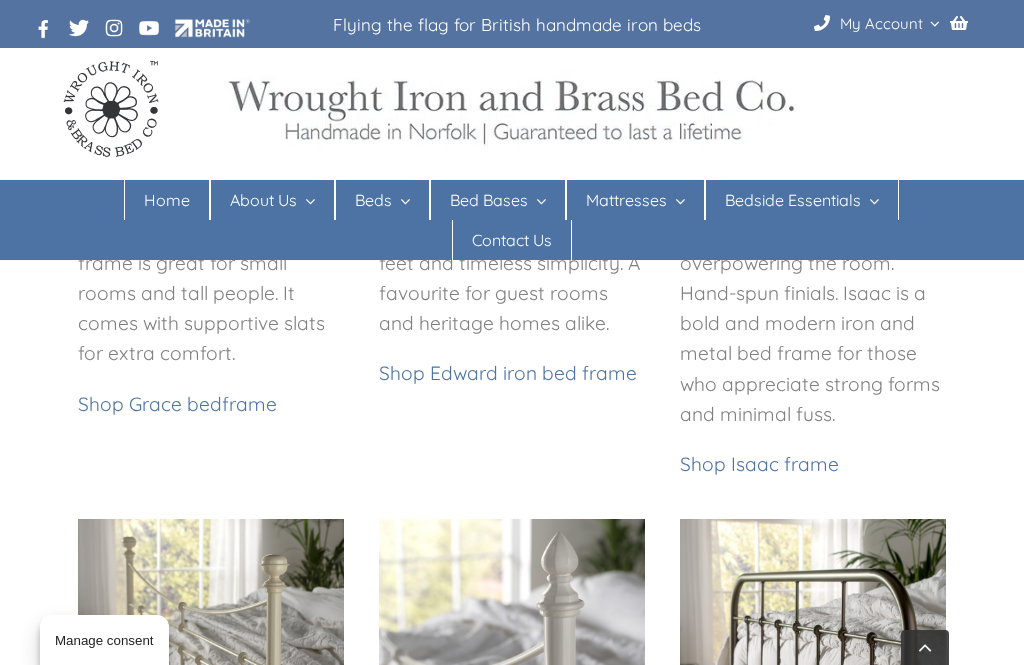 scroll, scrollTop: 1678, scrollLeft: 0, axis: vertical 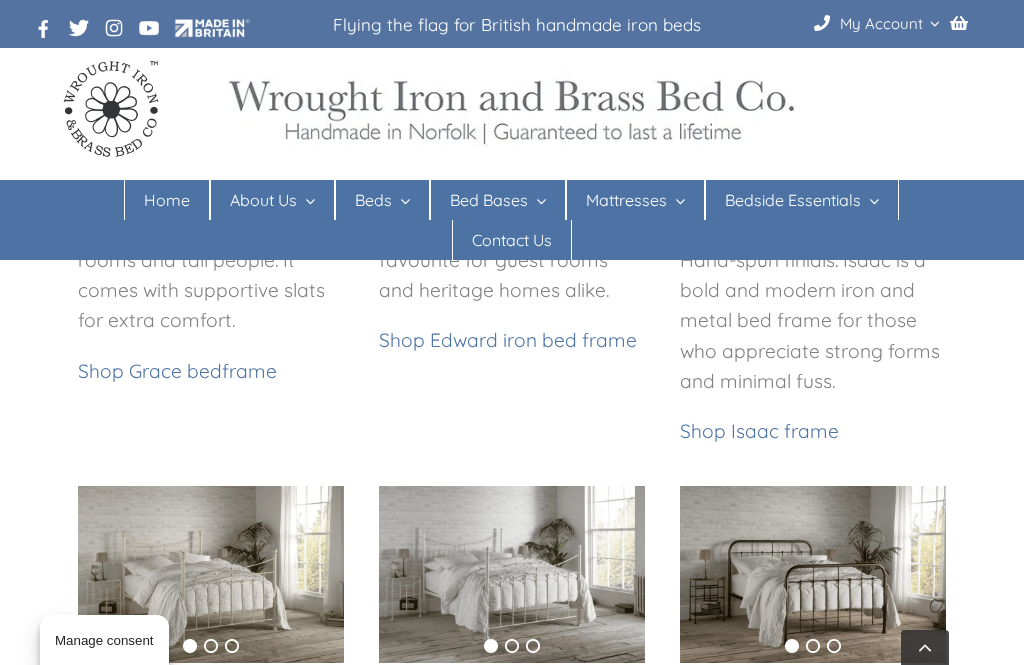click on "Shop Edward iron bed frame" at bounding box center (508, 340) 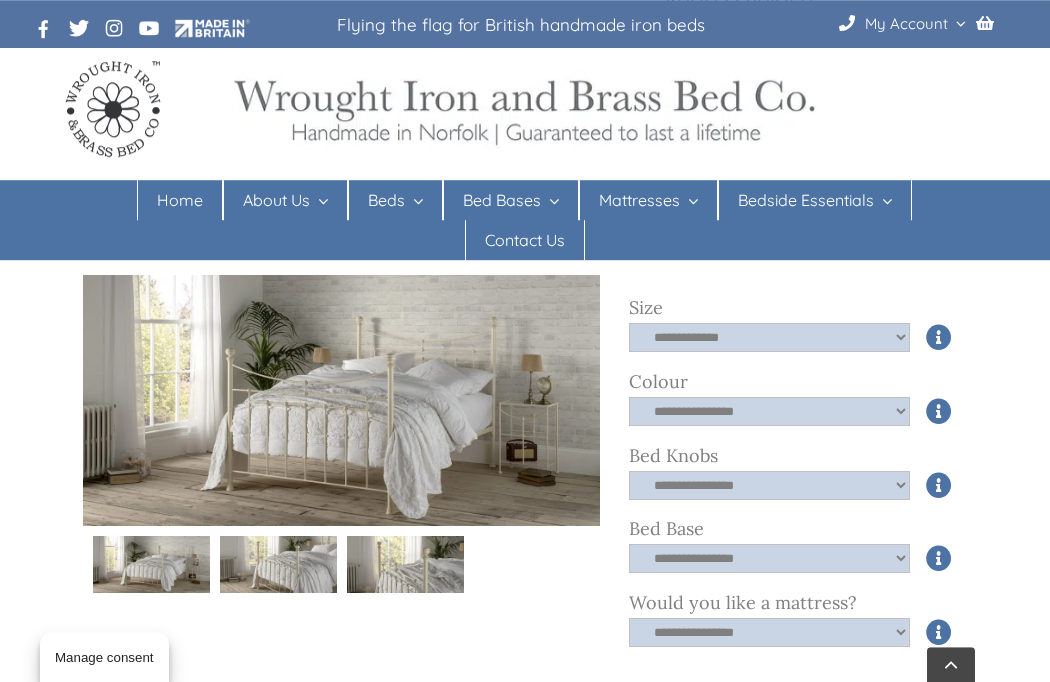 scroll, scrollTop: 1357, scrollLeft: 0, axis: vertical 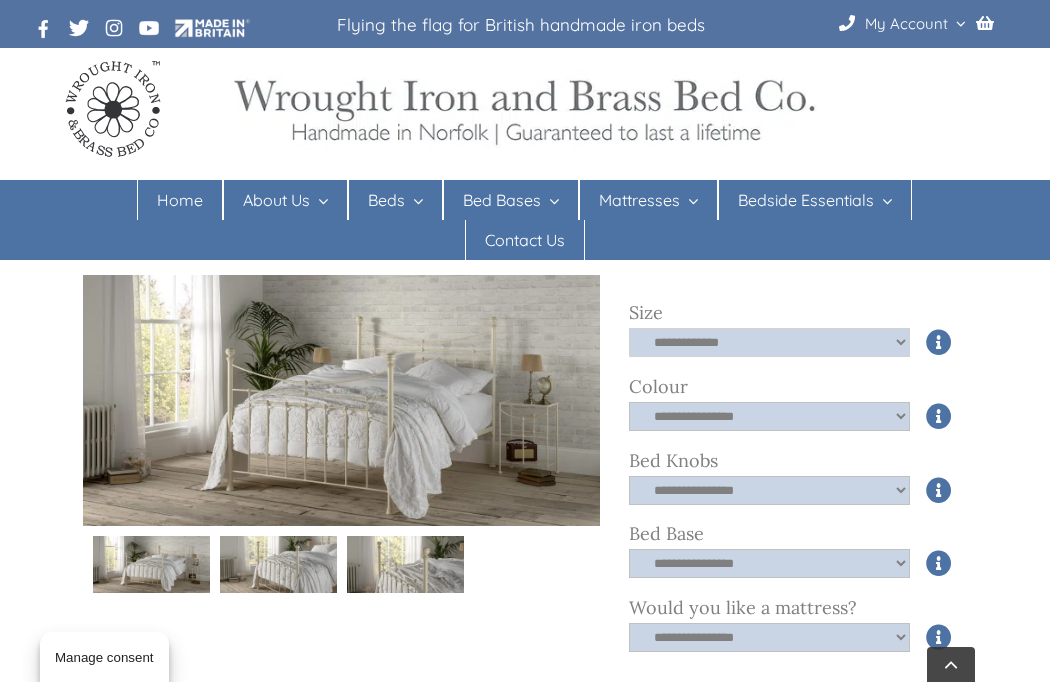 click on "**********" 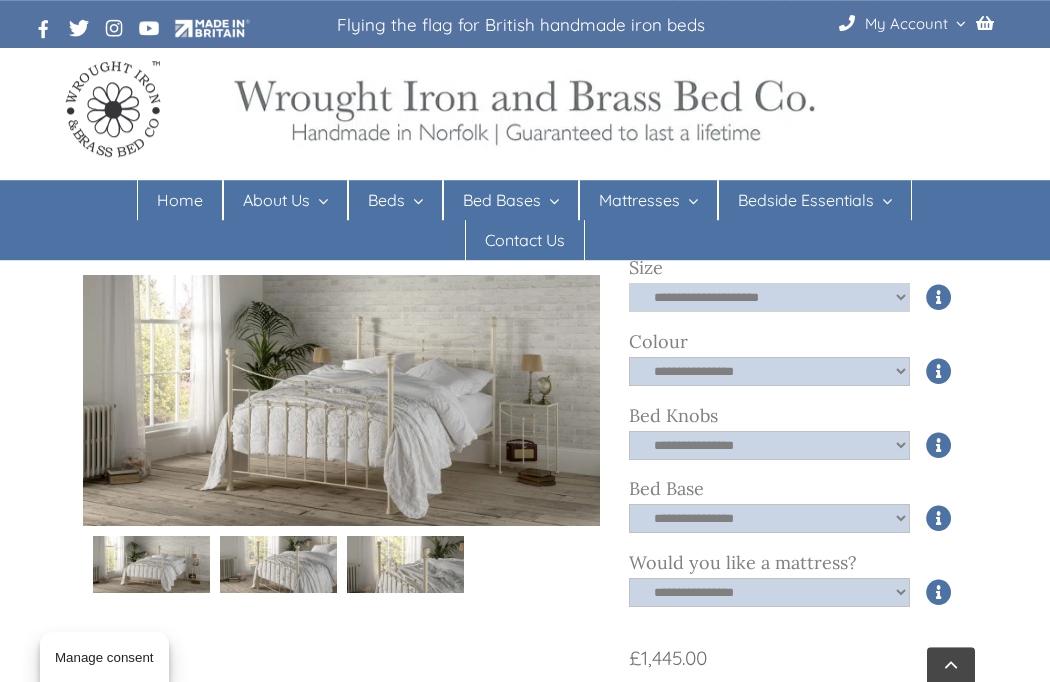 scroll, scrollTop: 1402, scrollLeft: 0, axis: vertical 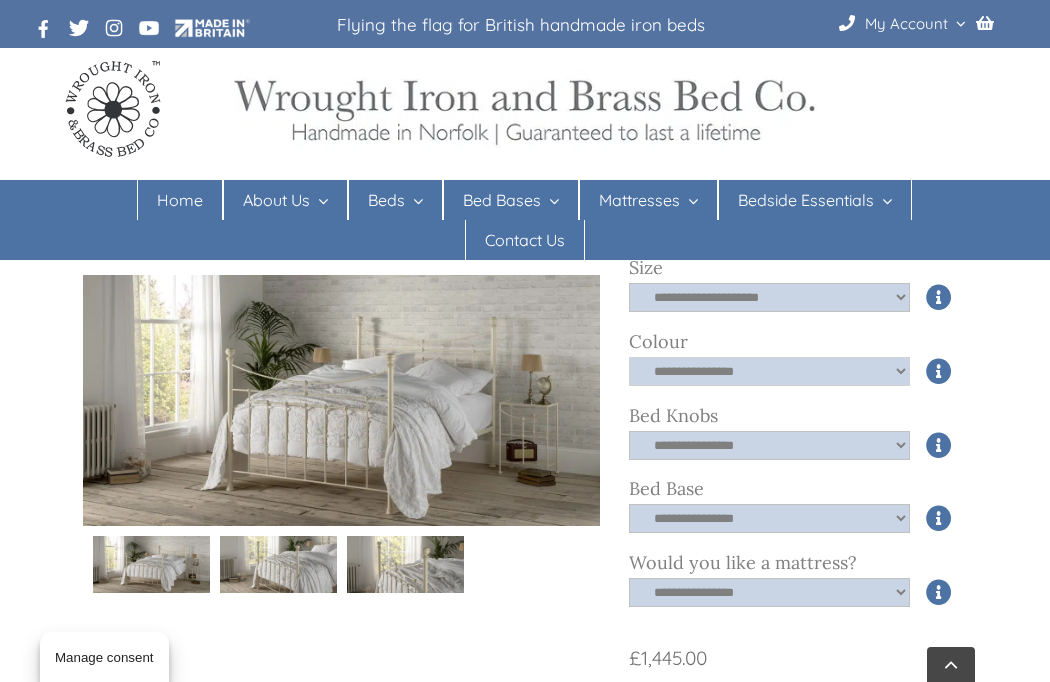click on "**********" 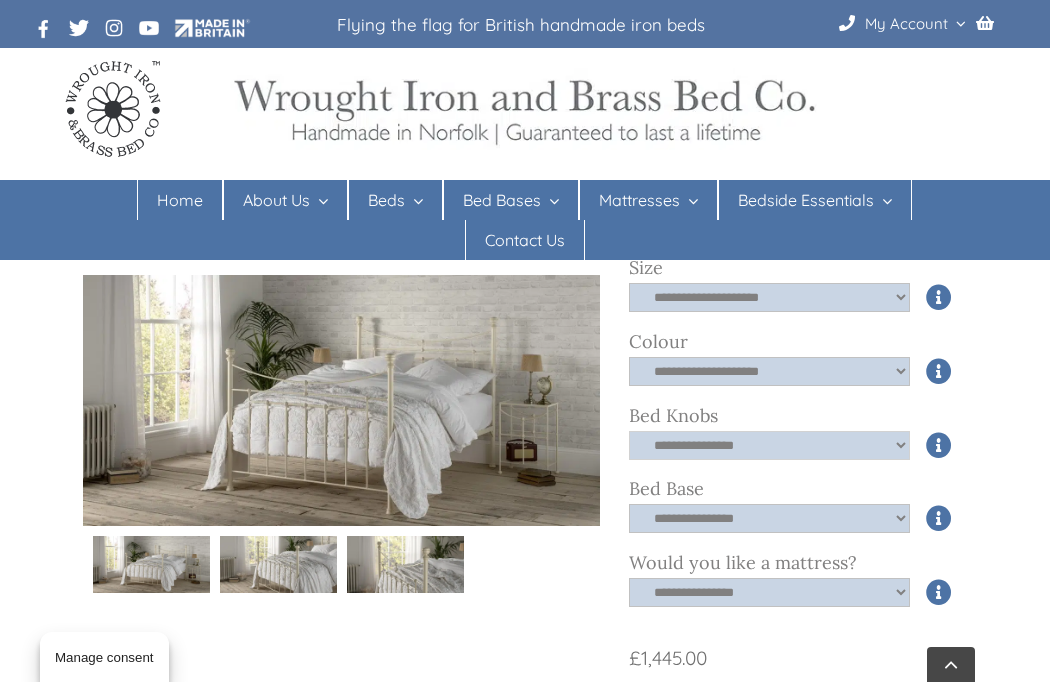 click on "**********" 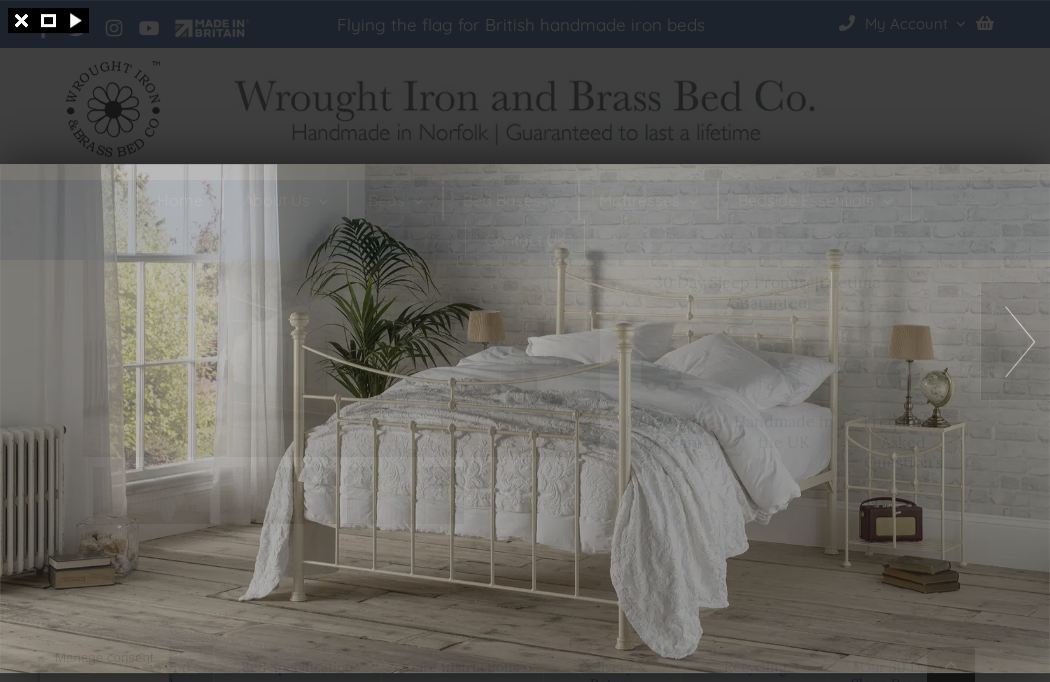 scroll, scrollTop: 2032, scrollLeft: 0, axis: vertical 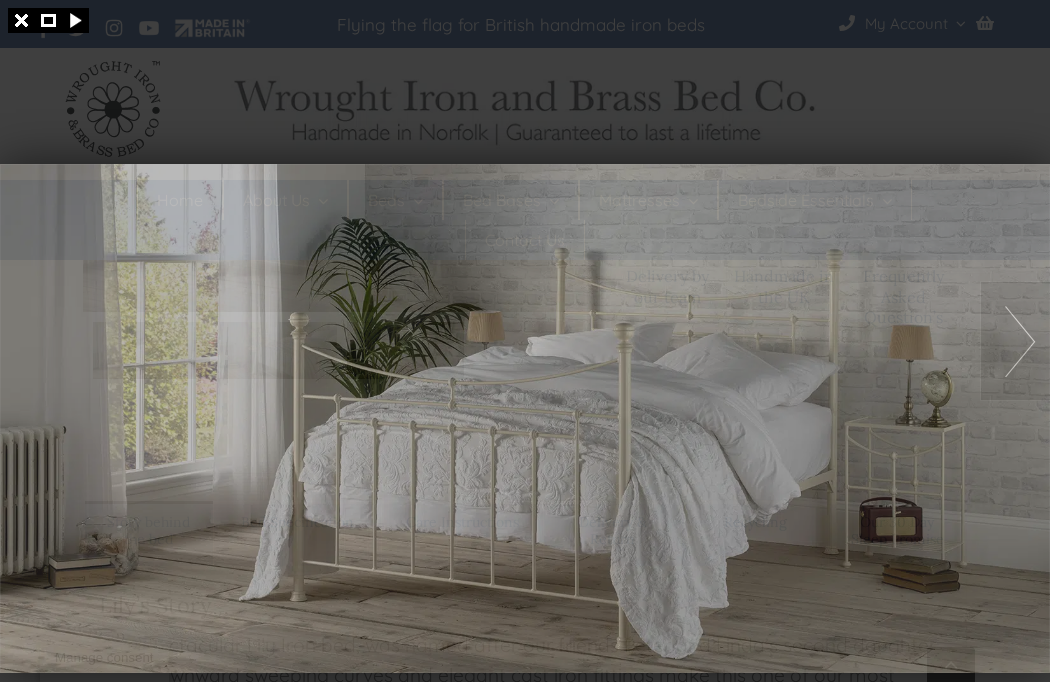 click at bounding box center (525, 418) 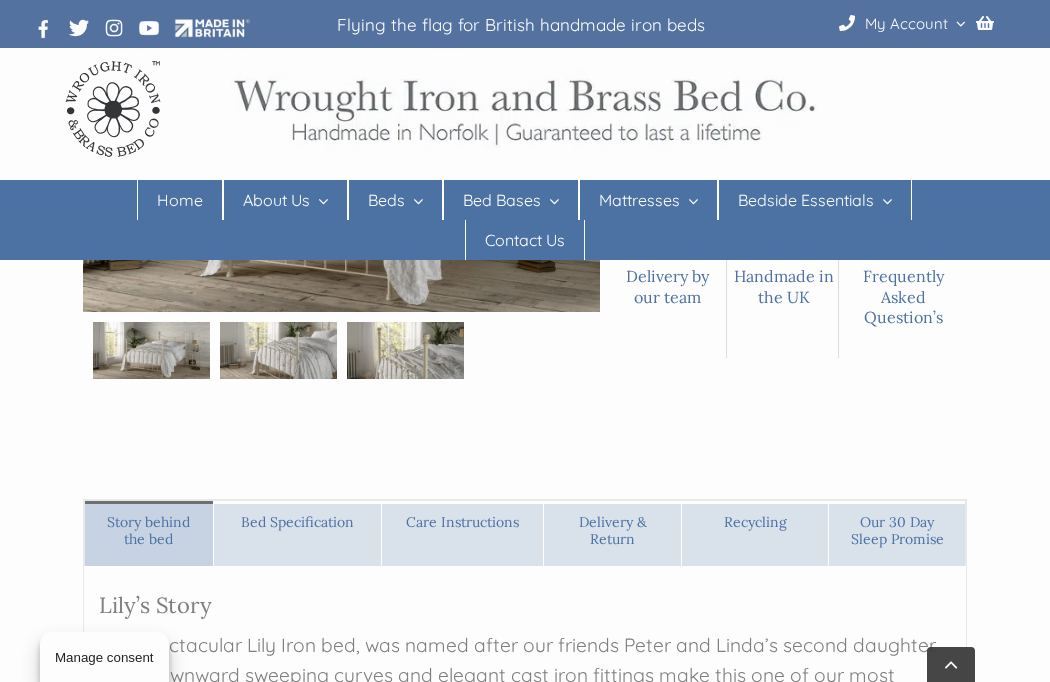click at bounding box center [525, 341] 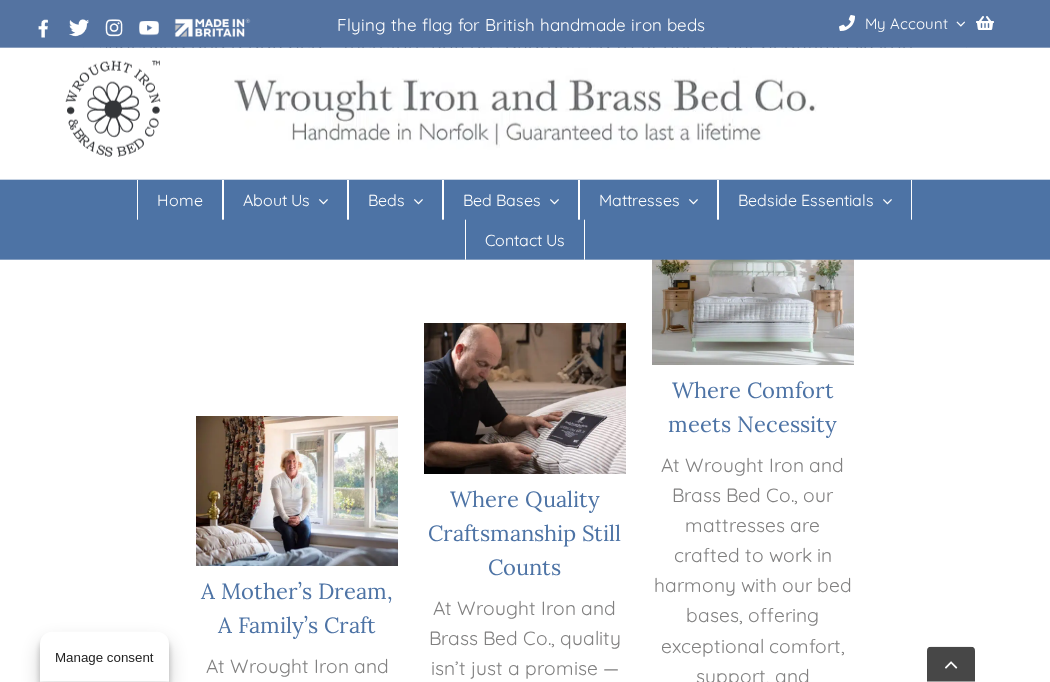 scroll, scrollTop: 2916, scrollLeft: 0, axis: vertical 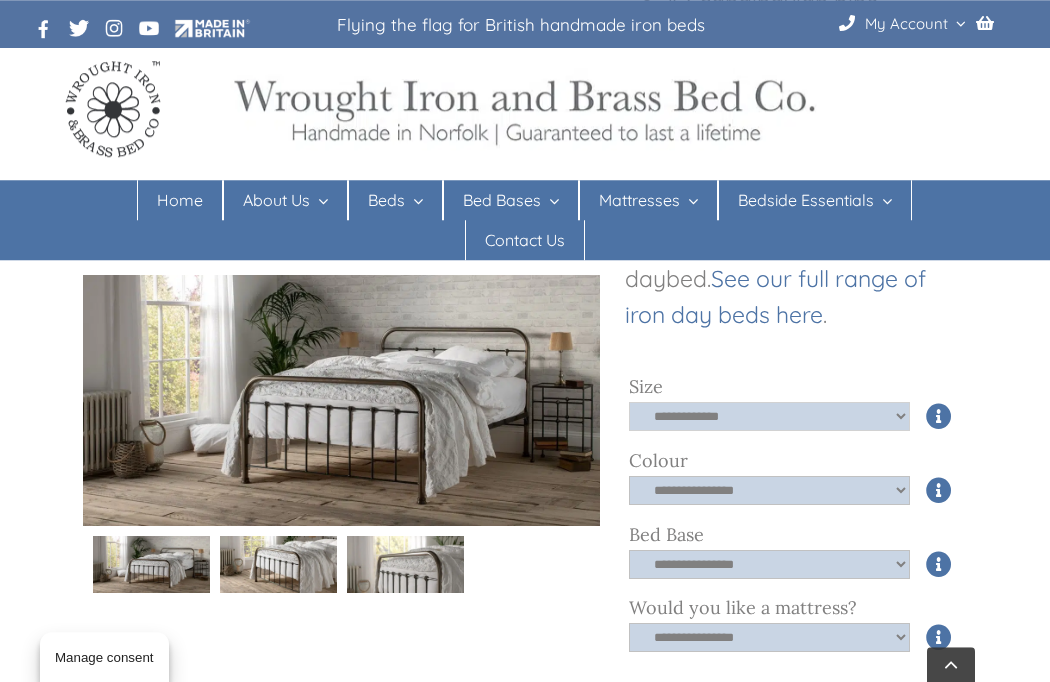 click on "**********" 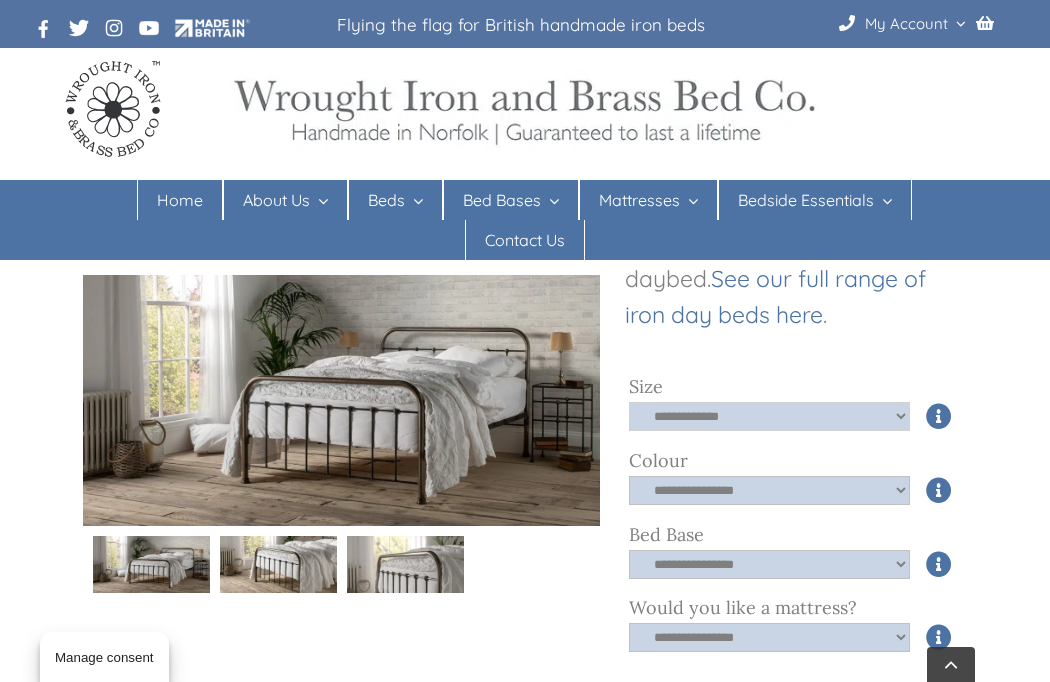 select on "*****" 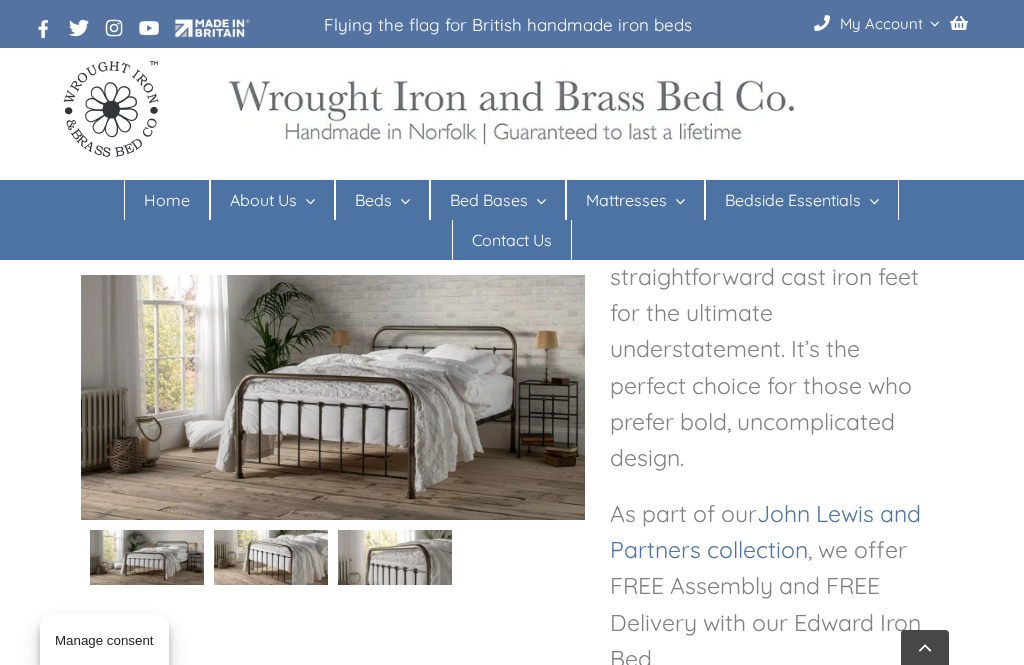 scroll, scrollTop: 403, scrollLeft: 0, axis: vertical 